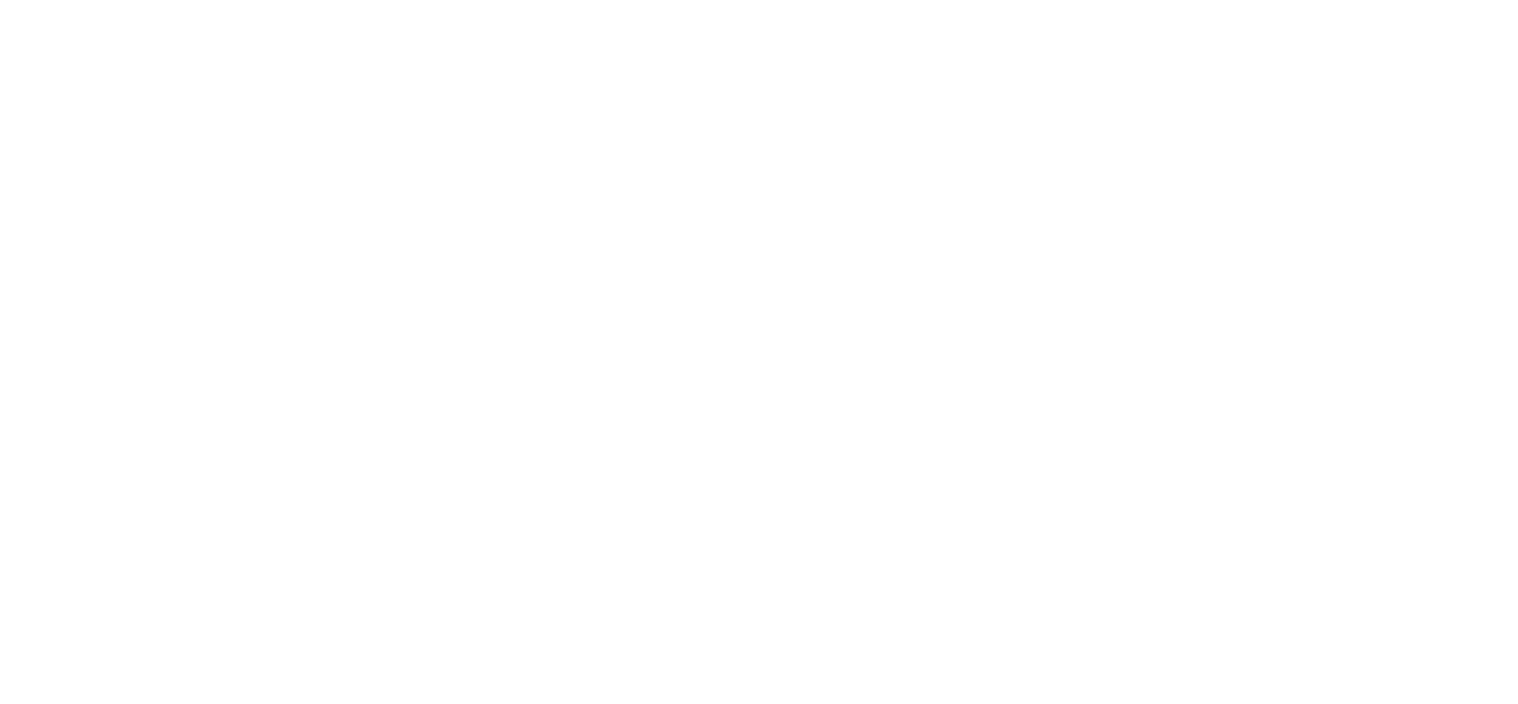 scroll, scrollTop: 0, scrollLeft: 0, axis: both 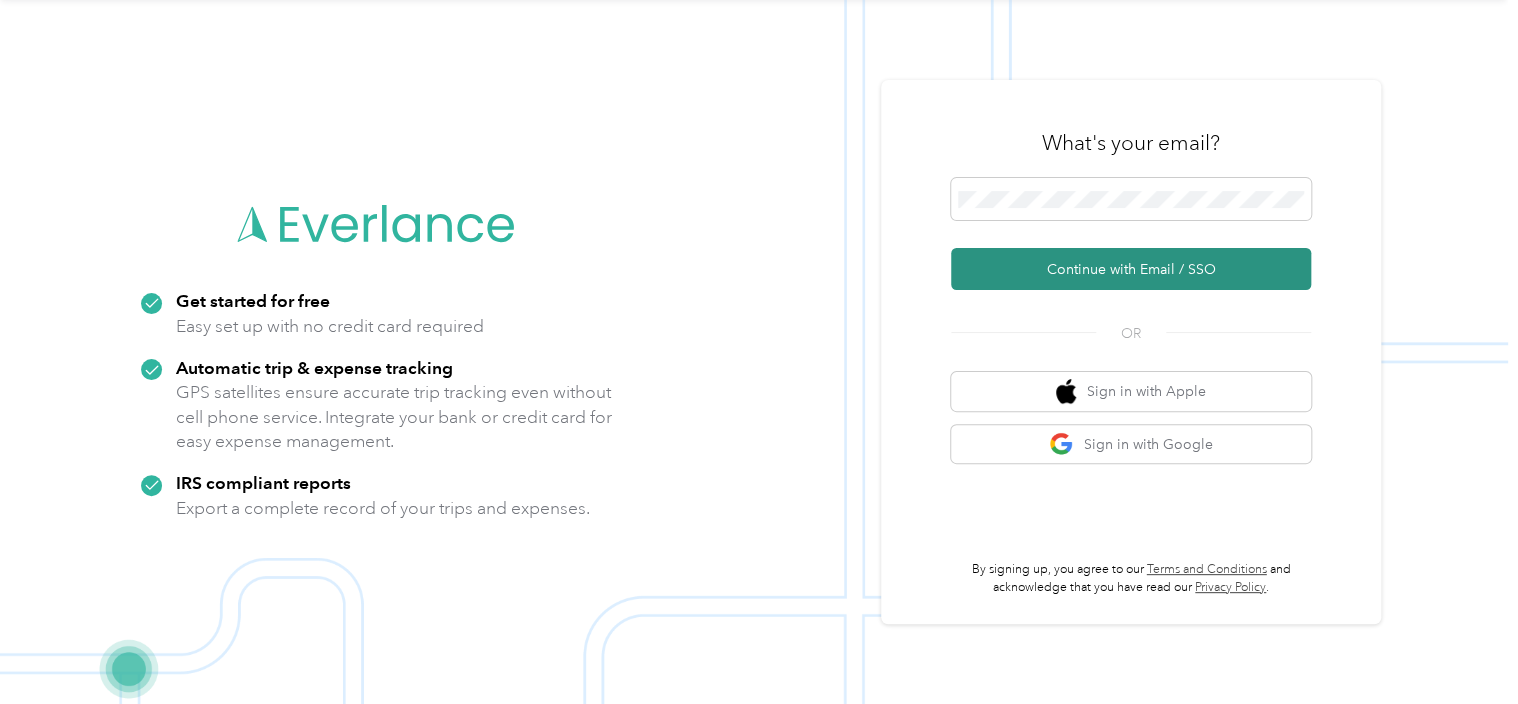 click on "Continue with Email / SSO" at bounding box center [1131, 269] 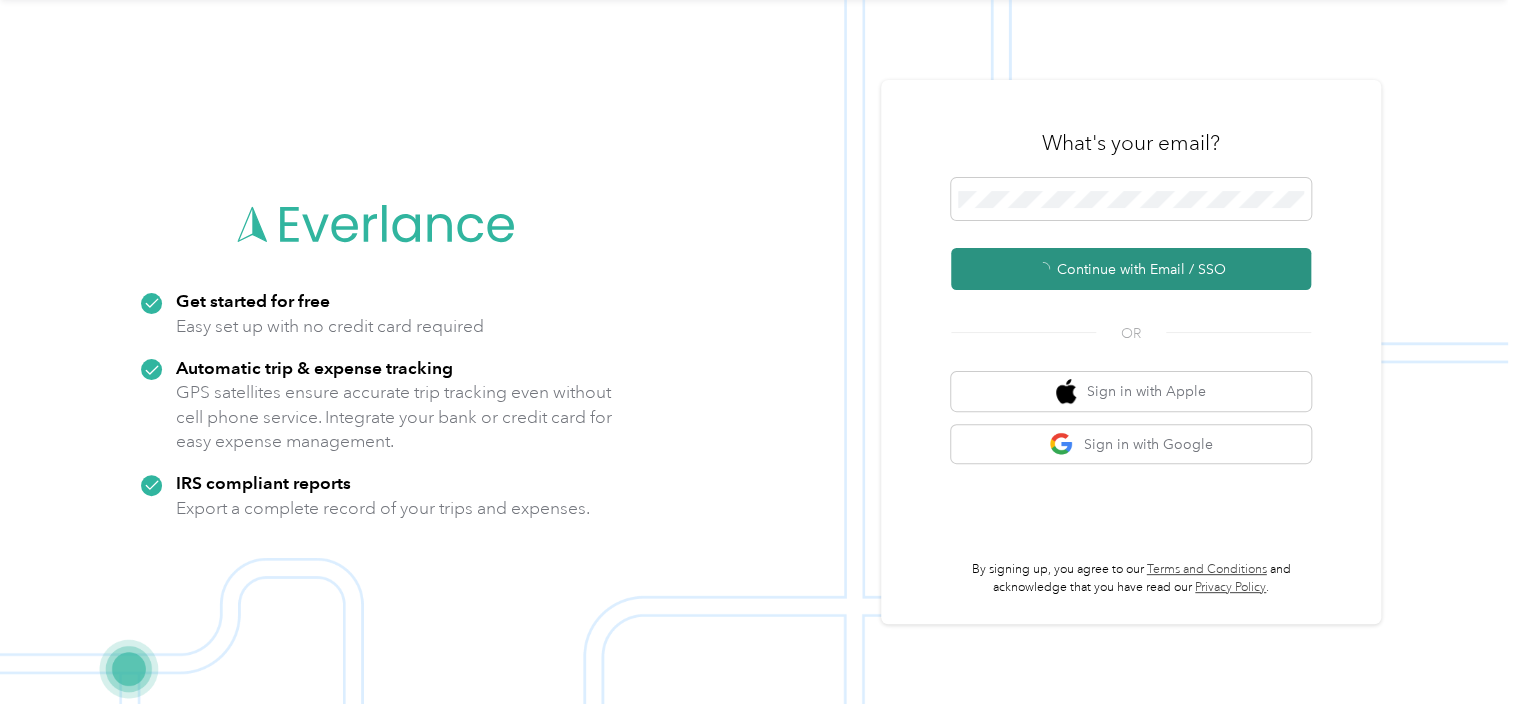 scroll, scrollTop: 0, scrollLeft: 0, axis: both 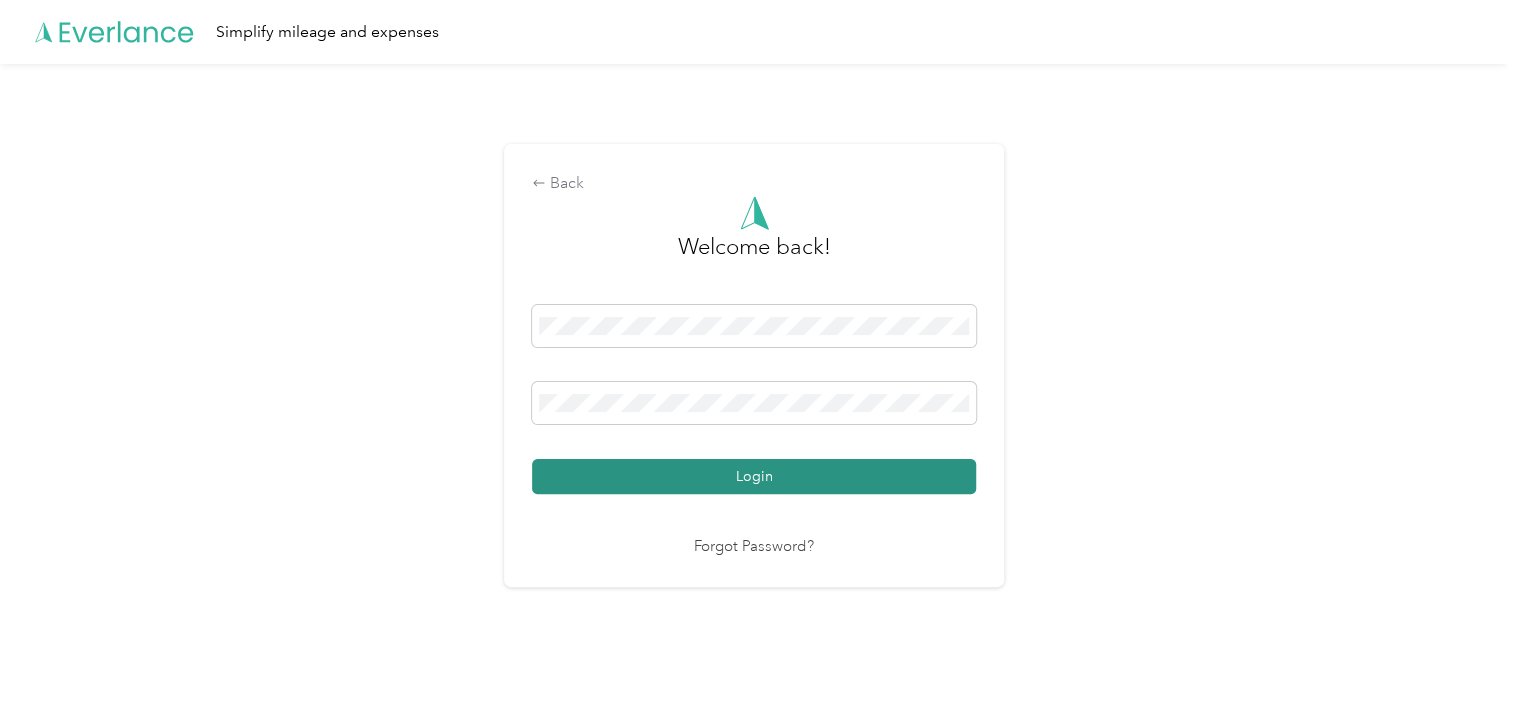 click on "Login" at bounding box center (754, 476) 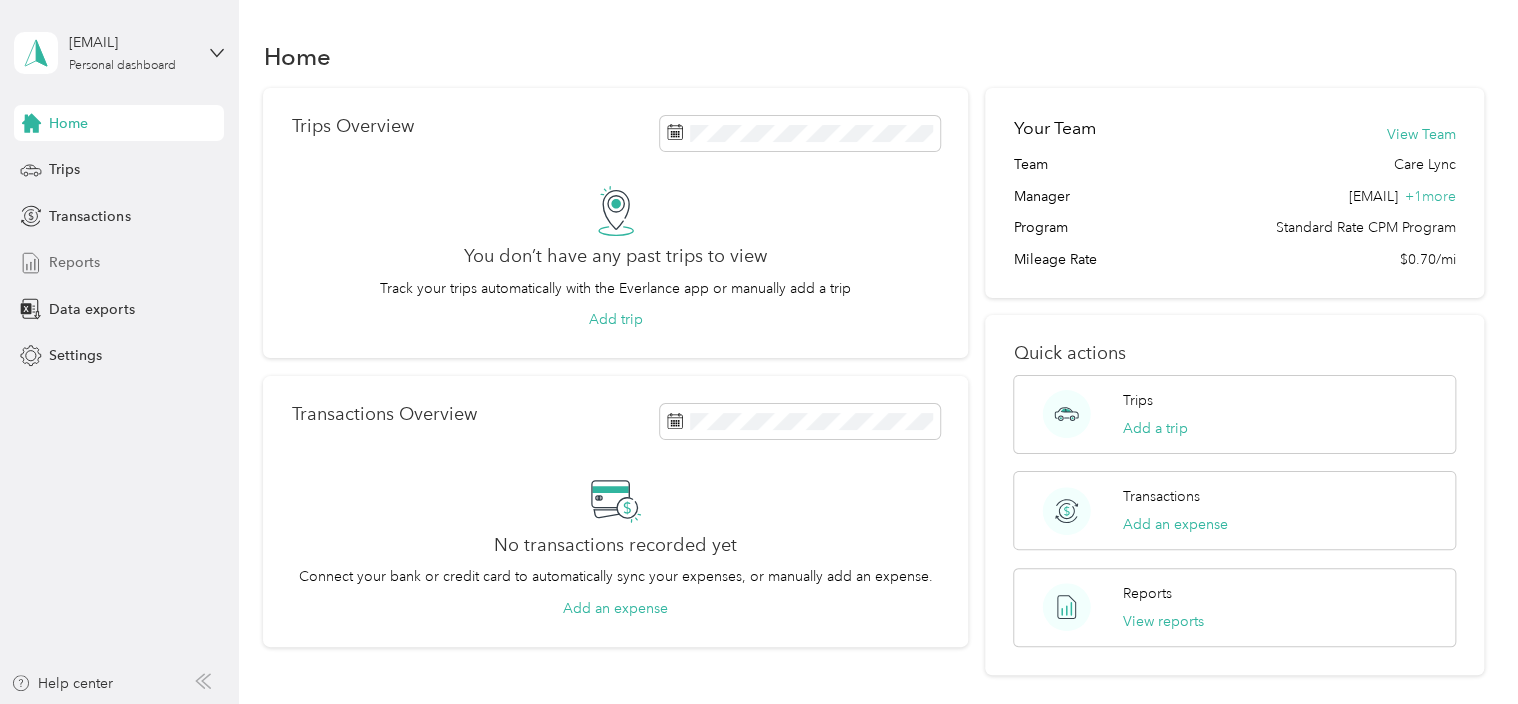 click on "Reports" at bounding box center (74, 262) 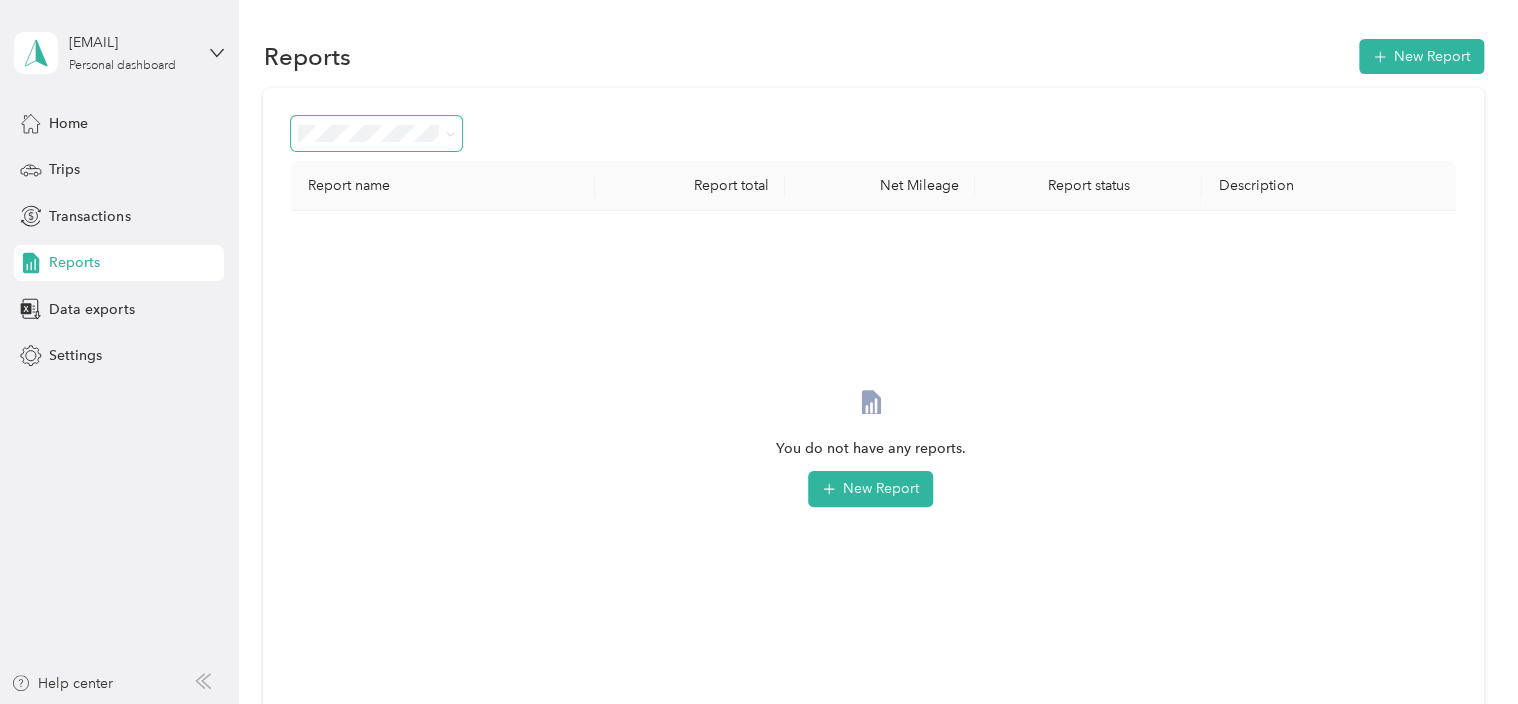 click 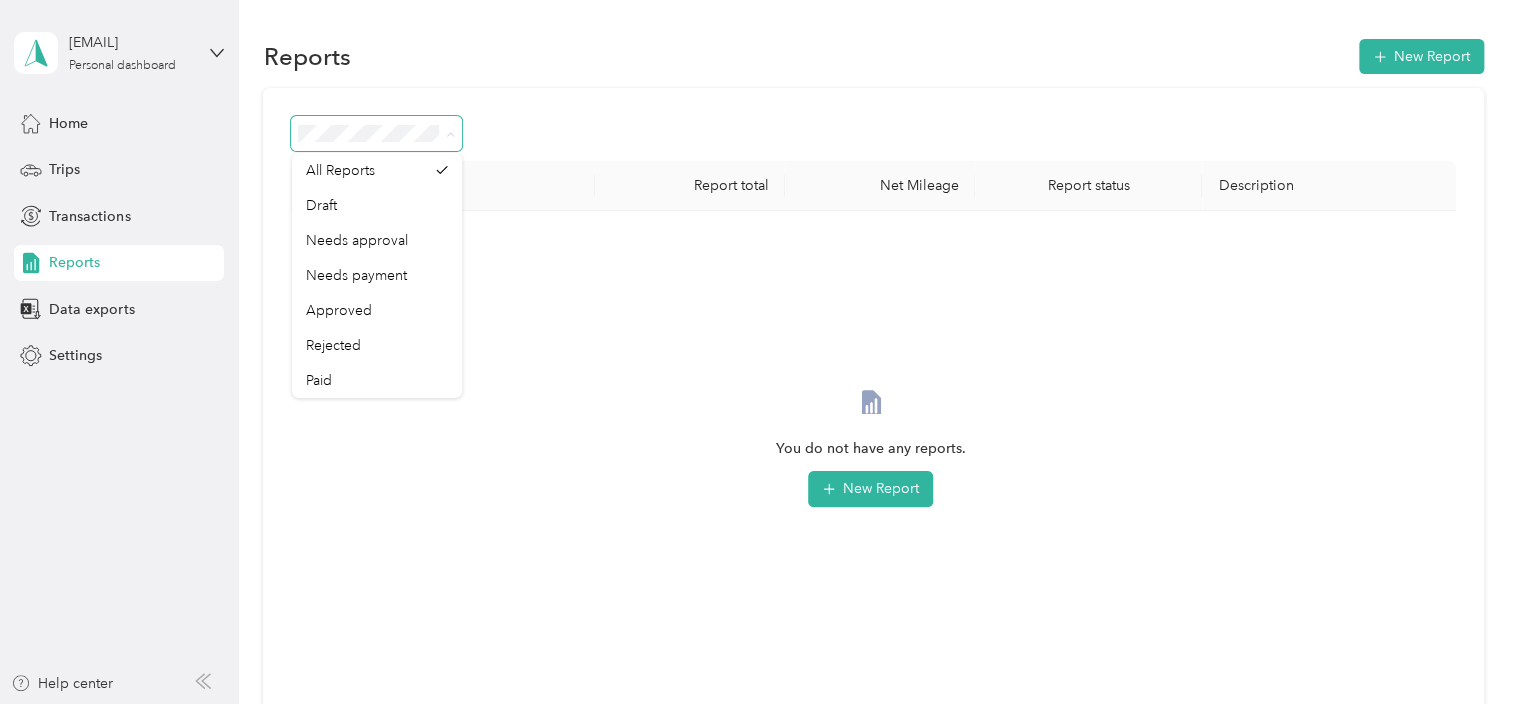 click 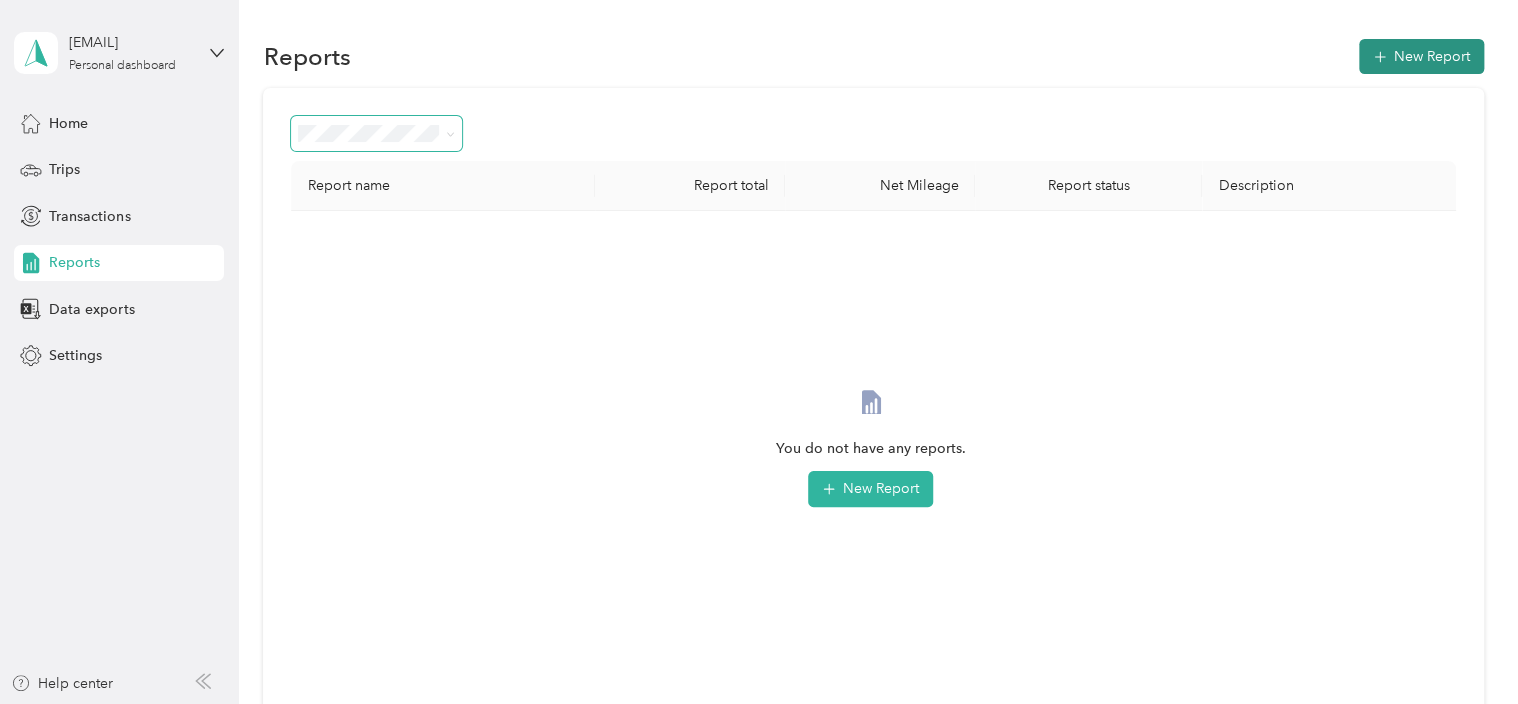 click on "New Report" at bounding box center [1421, 56] 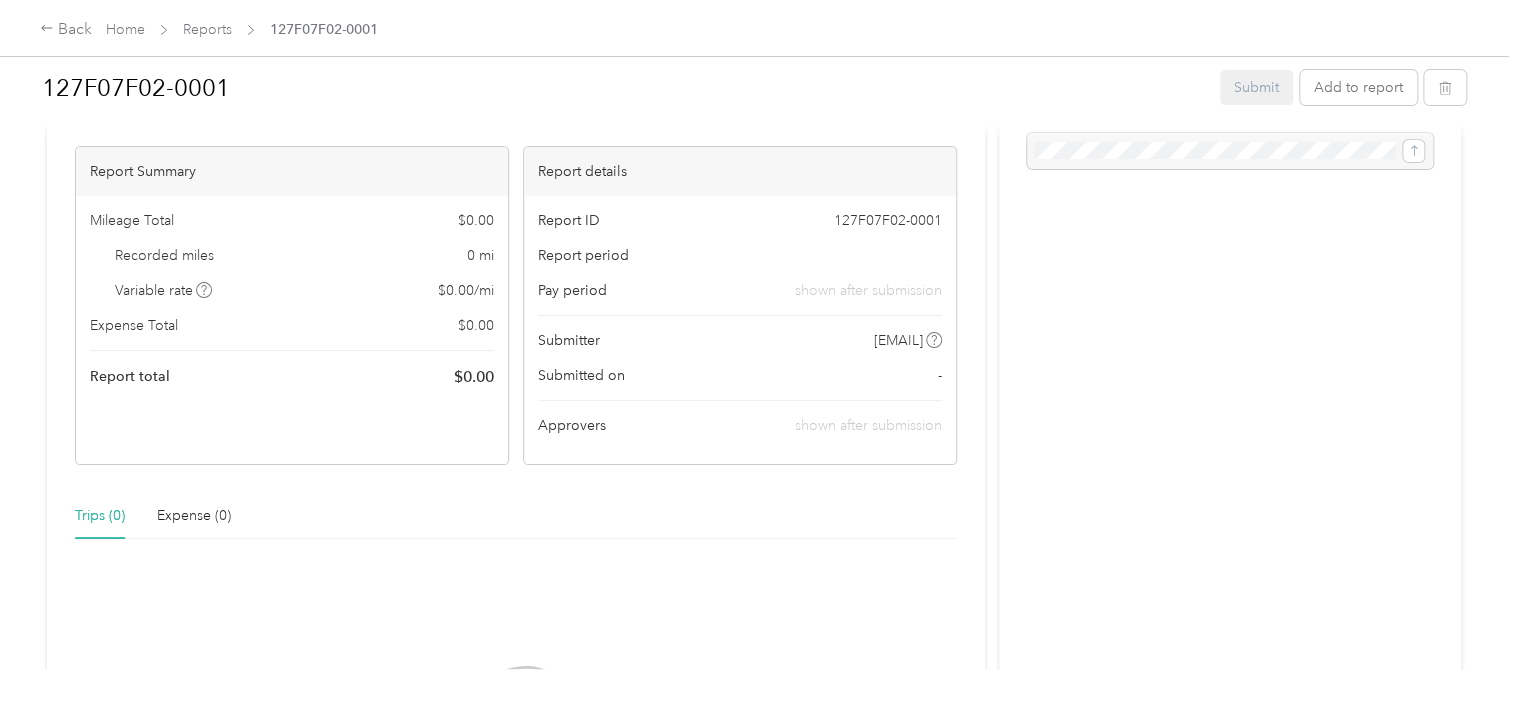 scroll, scrollTop: 0, scrollLeft: 0, axis: both 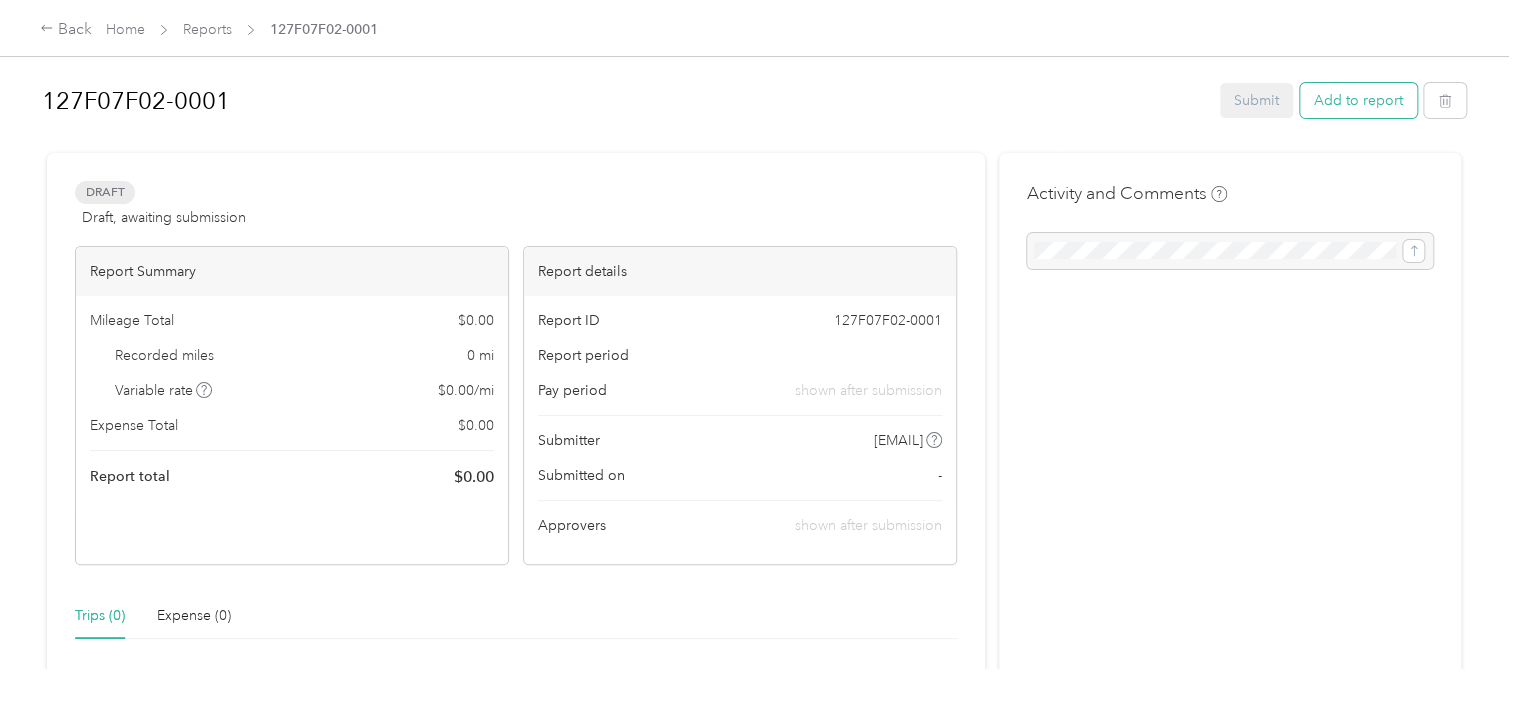 click on "Add to report" at bounding box center [1358, 100] 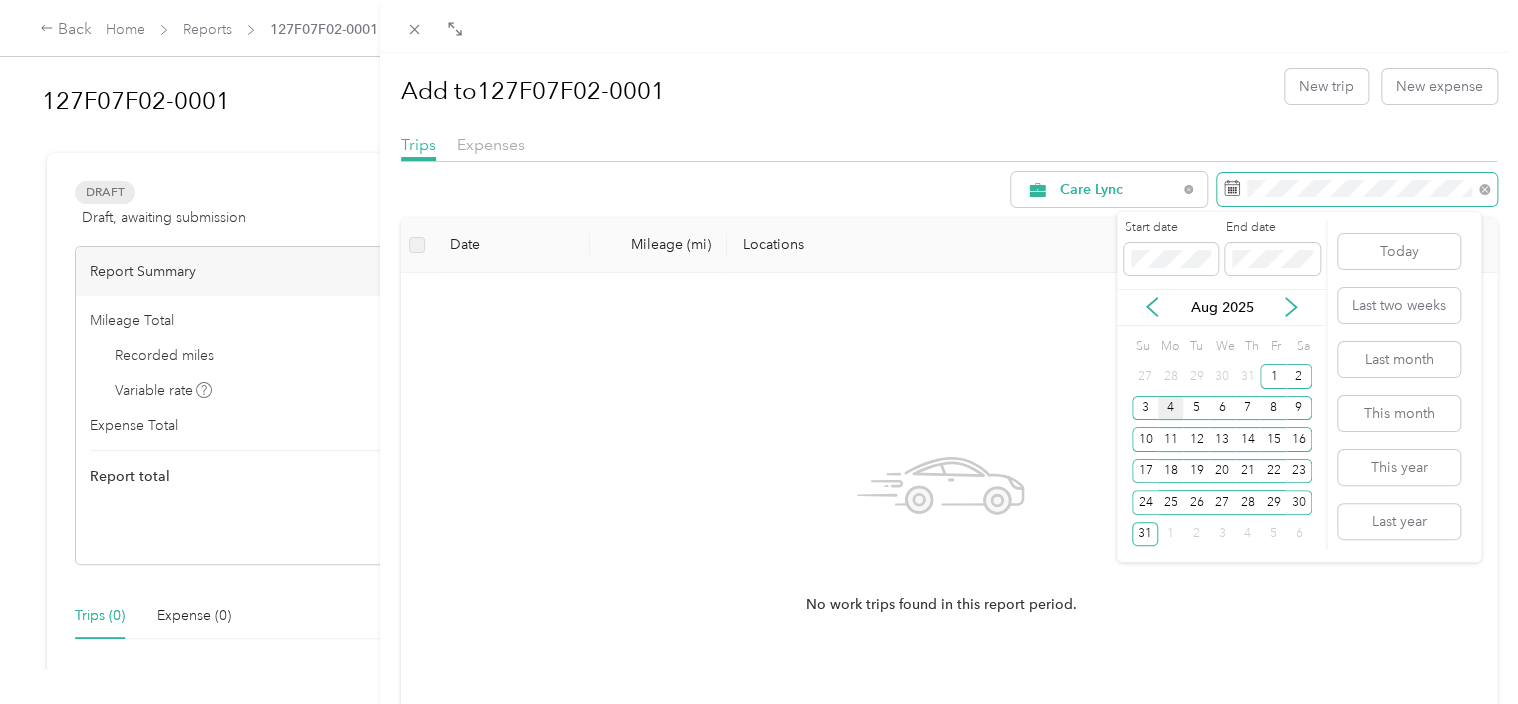 scroll, scrollTop: 0, scrollLeft: 0, axis: both 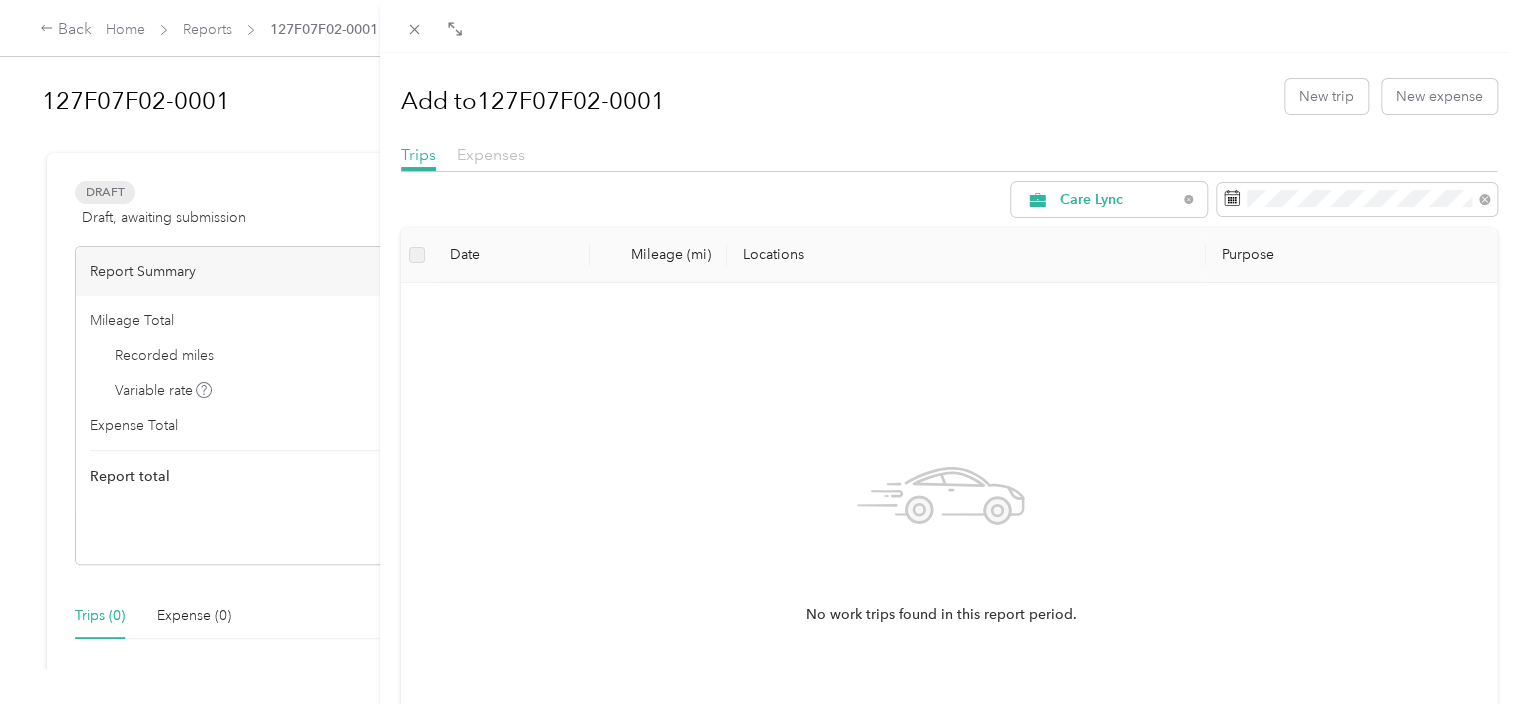 click on "Expenses" at bounding box center [491, 154] 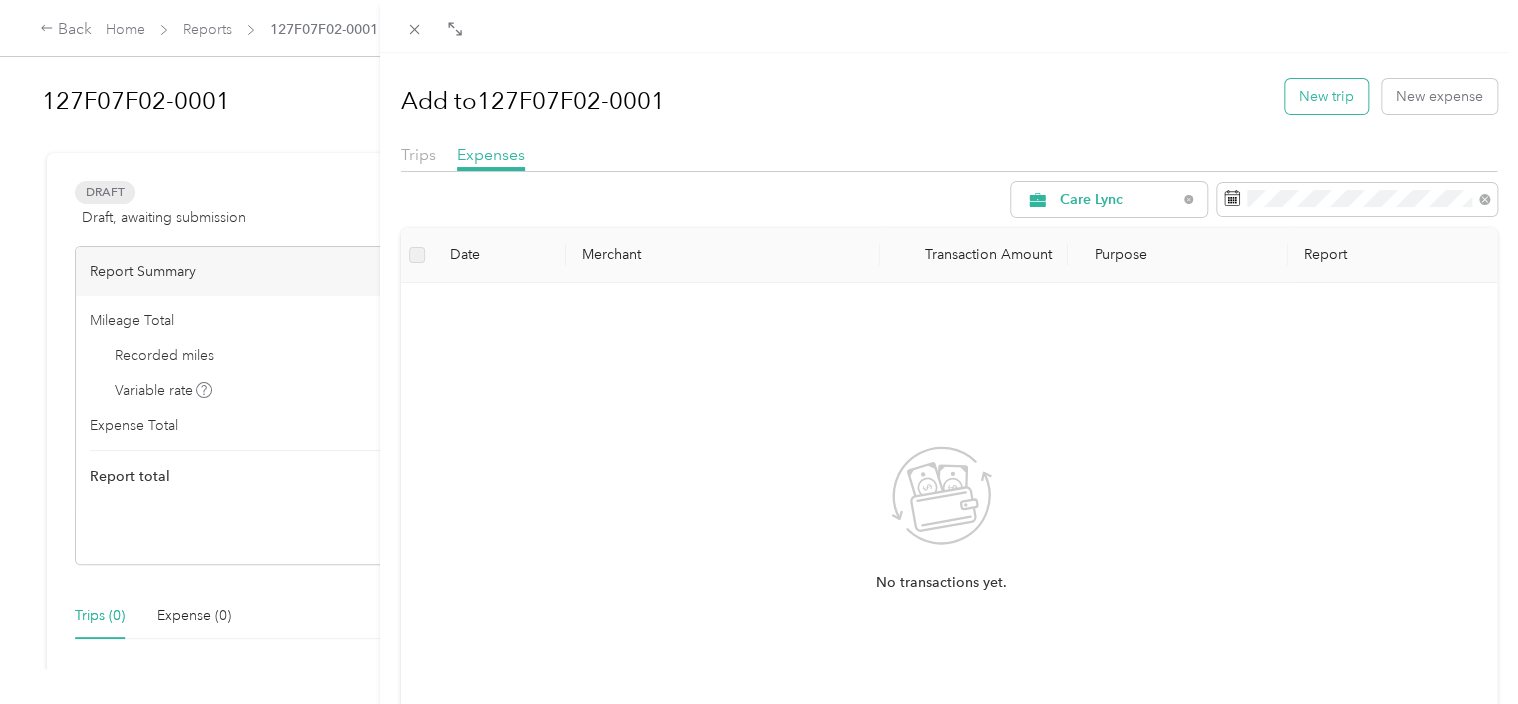 click on "New trip" at bounding box center (1326, 96) 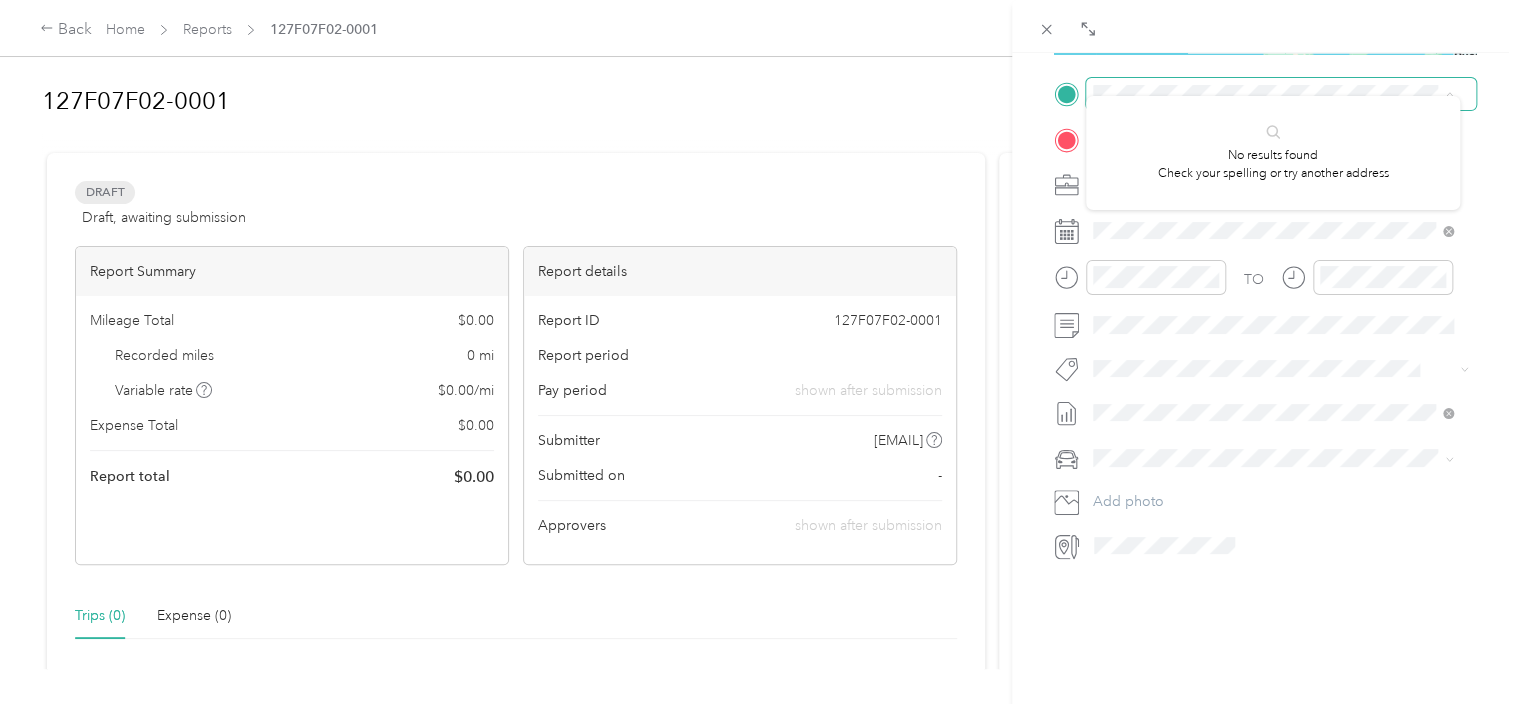 scroll, scrollTop: 453, scrollLeft: 0, axis: vertical 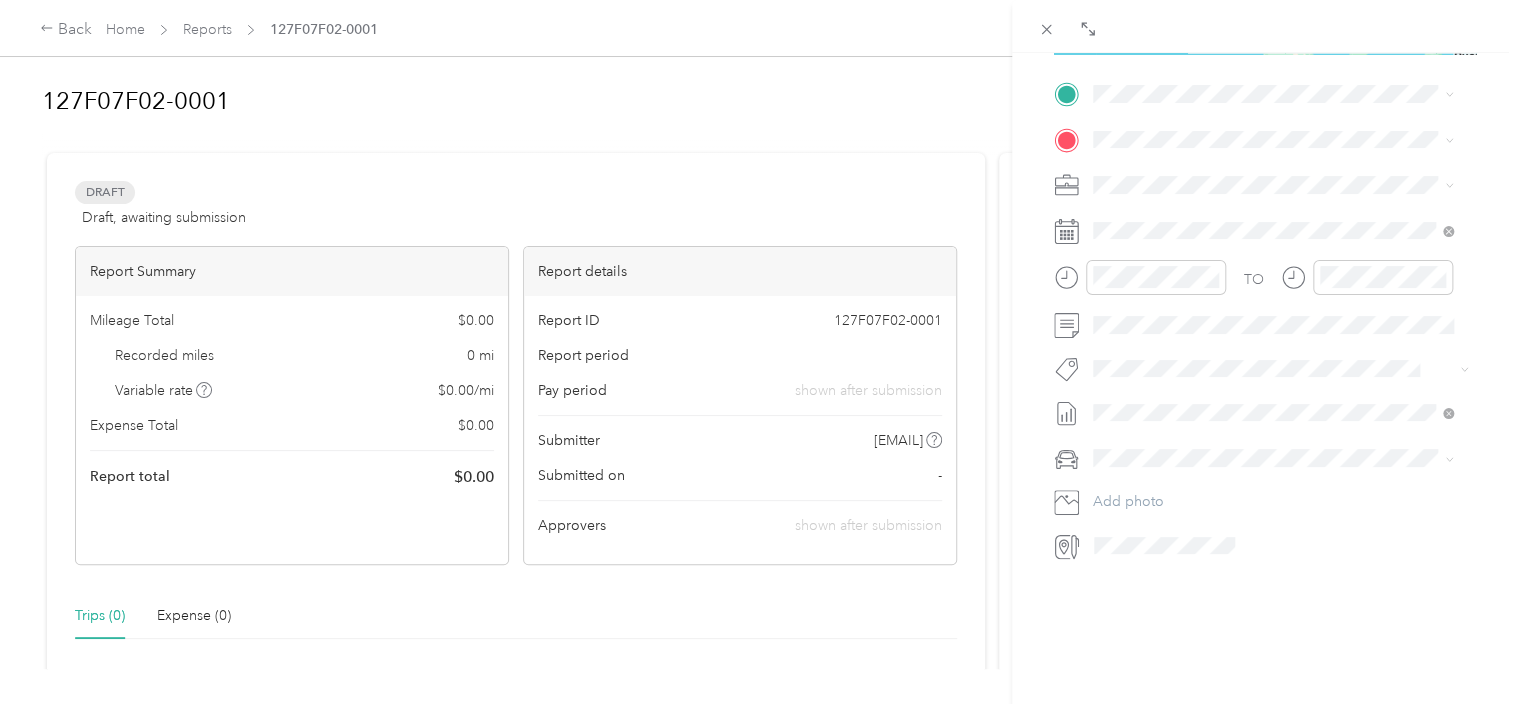 click 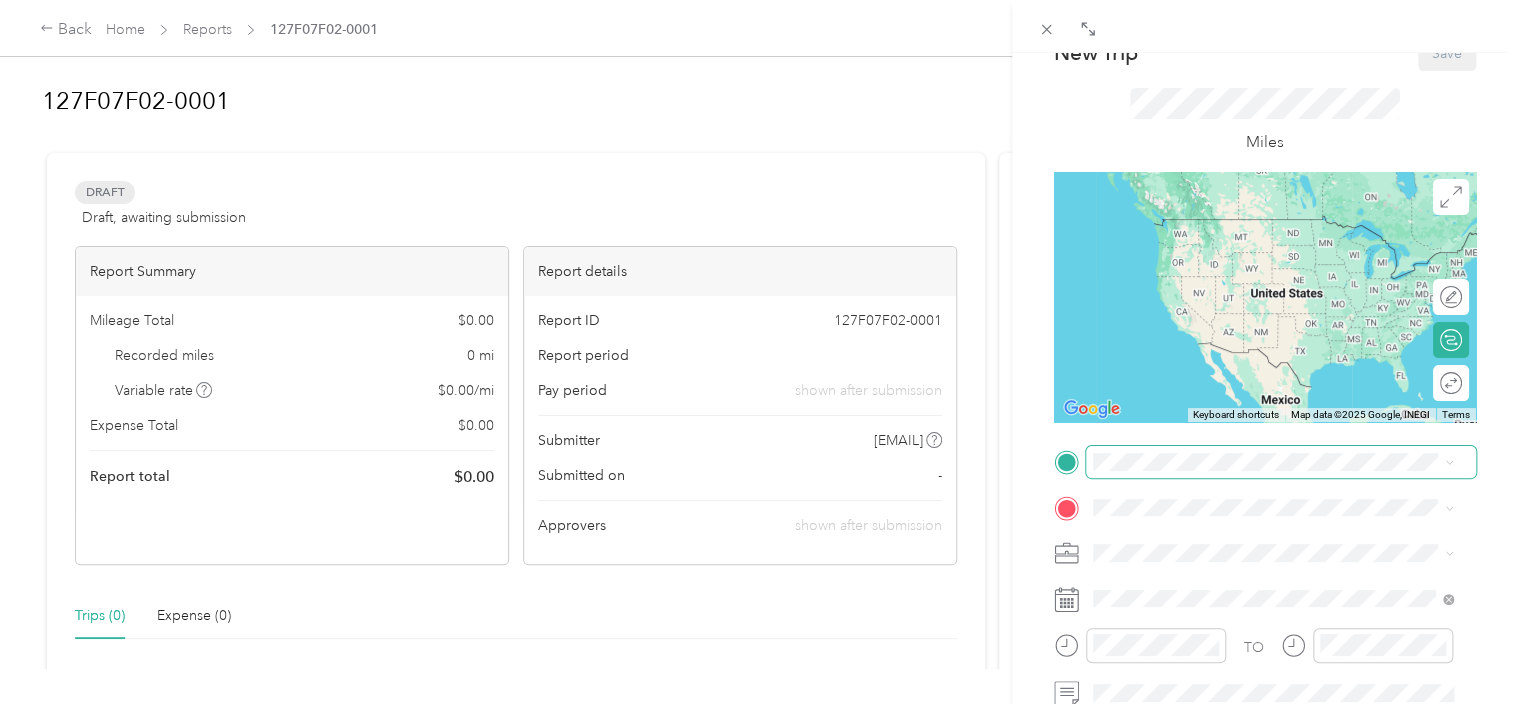 scroll, scrollTop: 100, scrollLeft: 0, axis: vertical 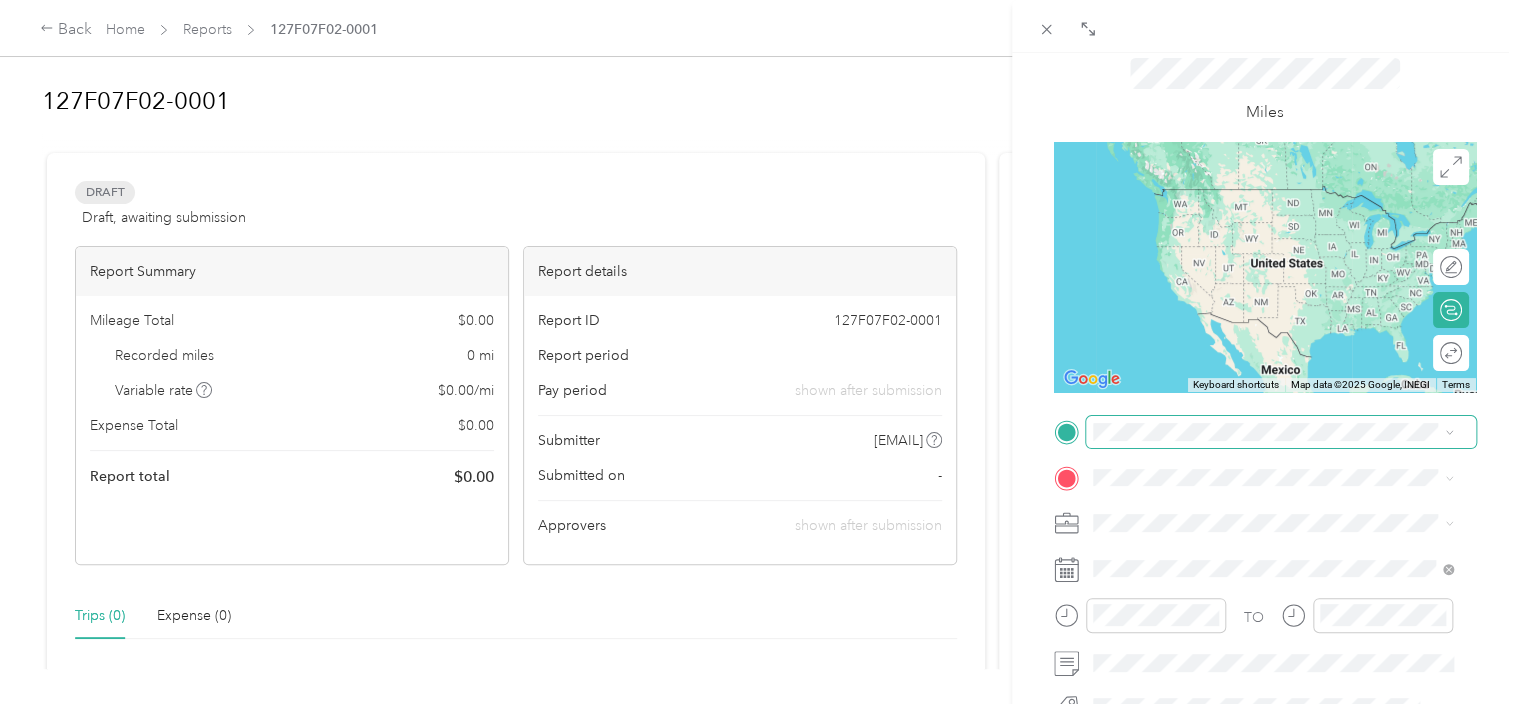 click 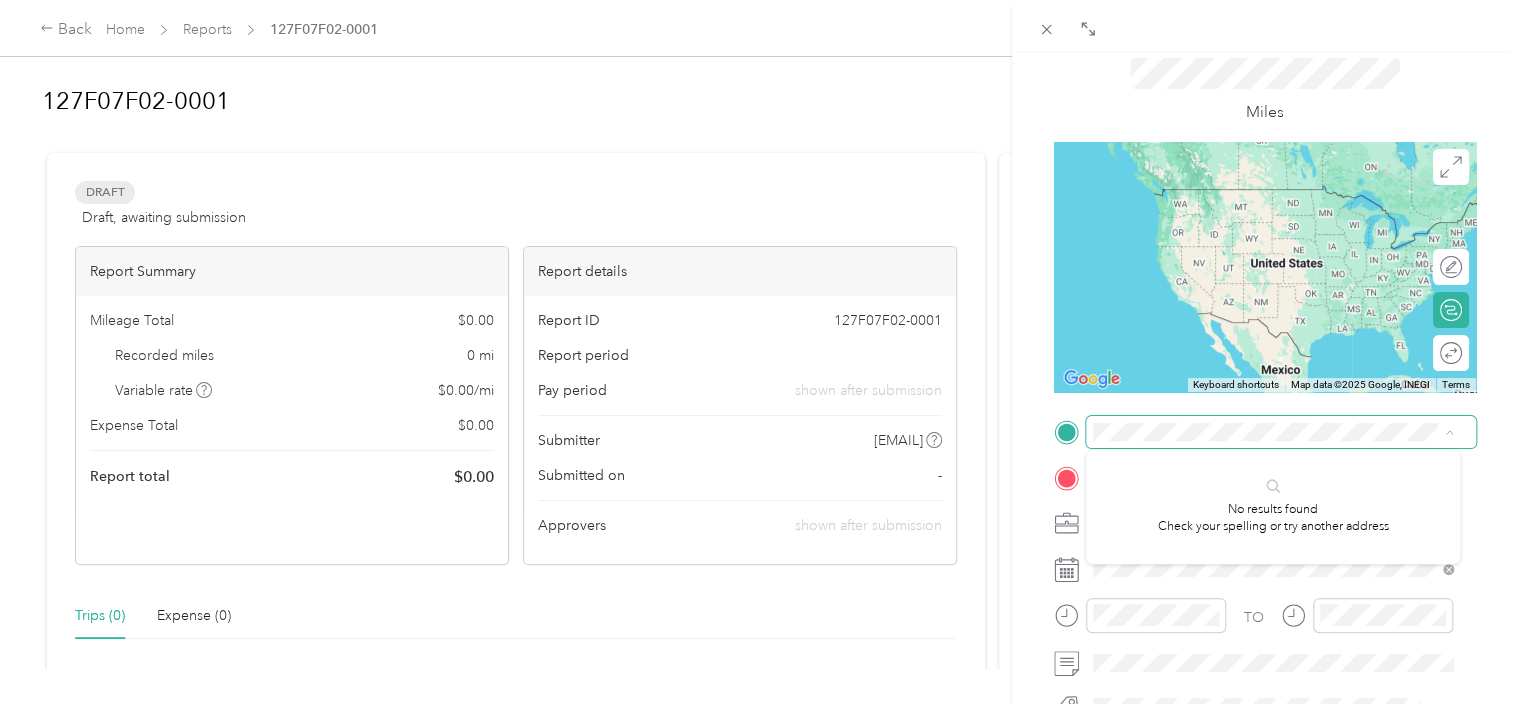 click 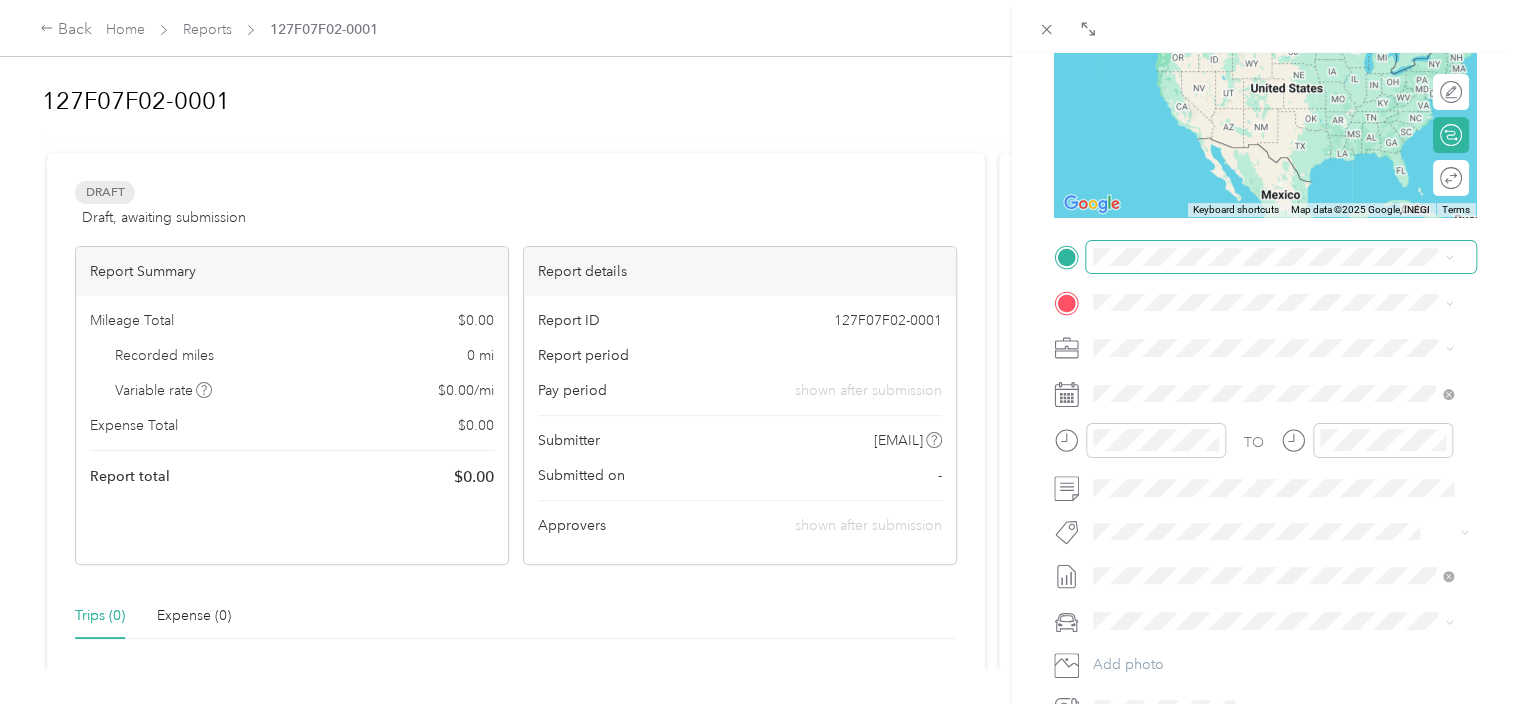scroll, scrollTop: 400, scrollLeft: 0, axis: vertical 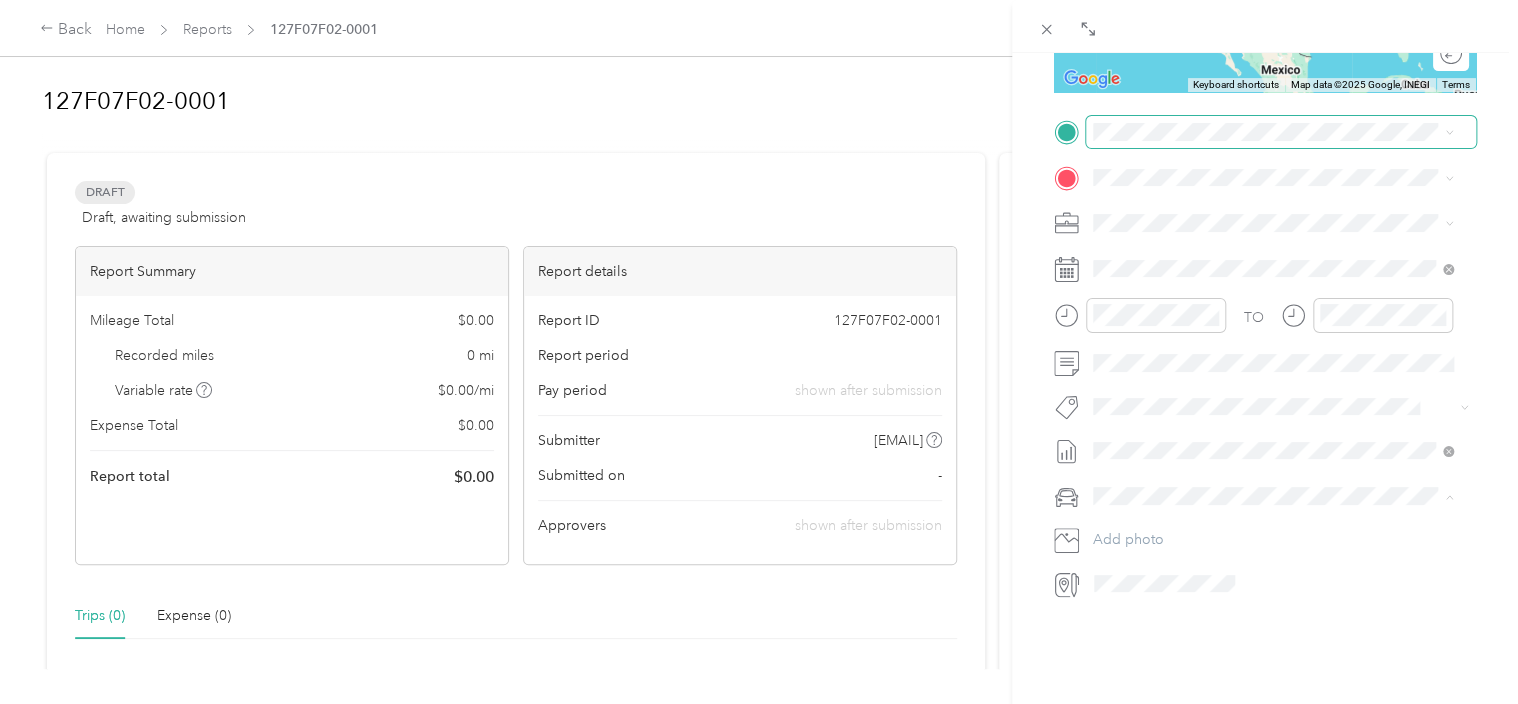 click on "TO Add photo" at bounding box center (1265, 357) 